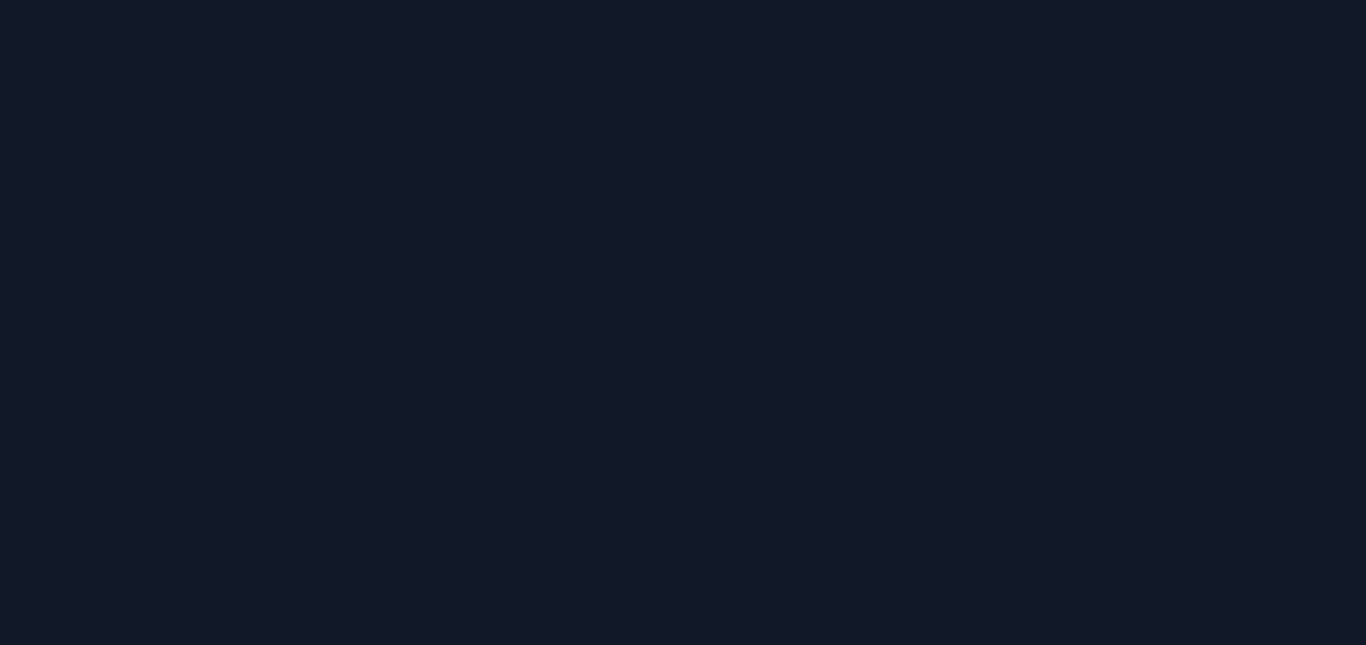 scroll, scrollTop: 0, scrollLeft: 0, axis: both 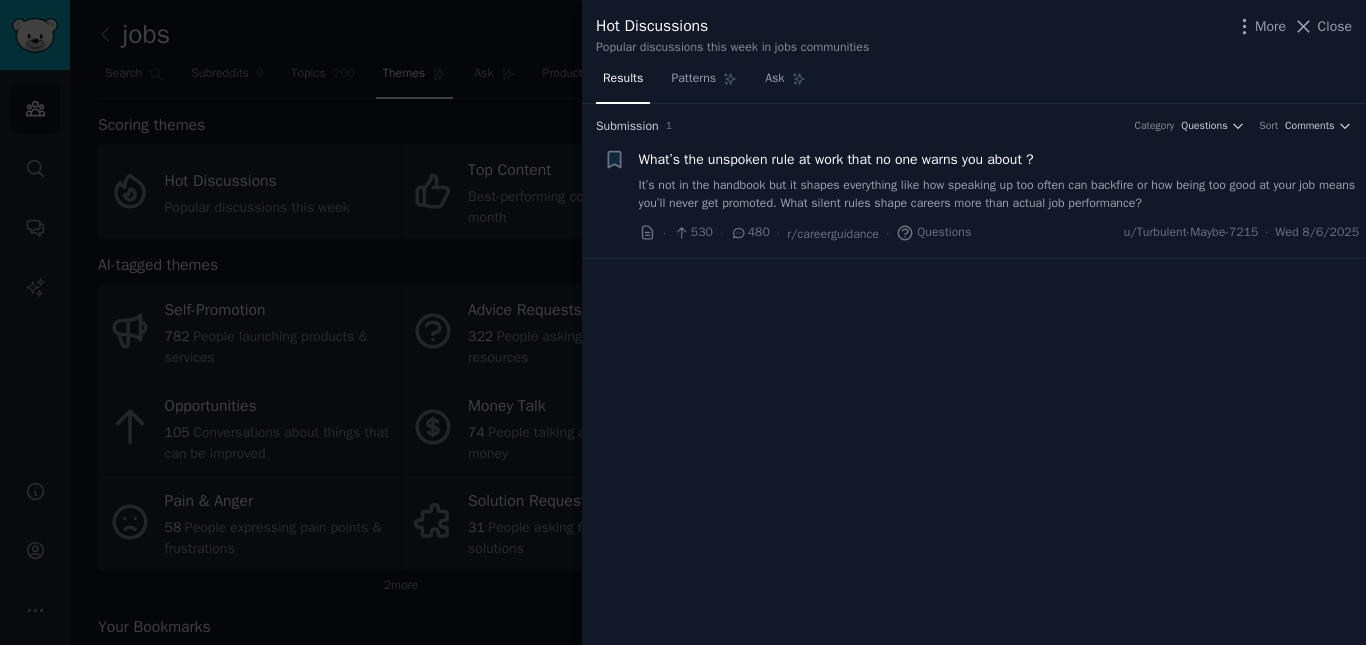 click on "Close" at bounding box center [1335, 26] 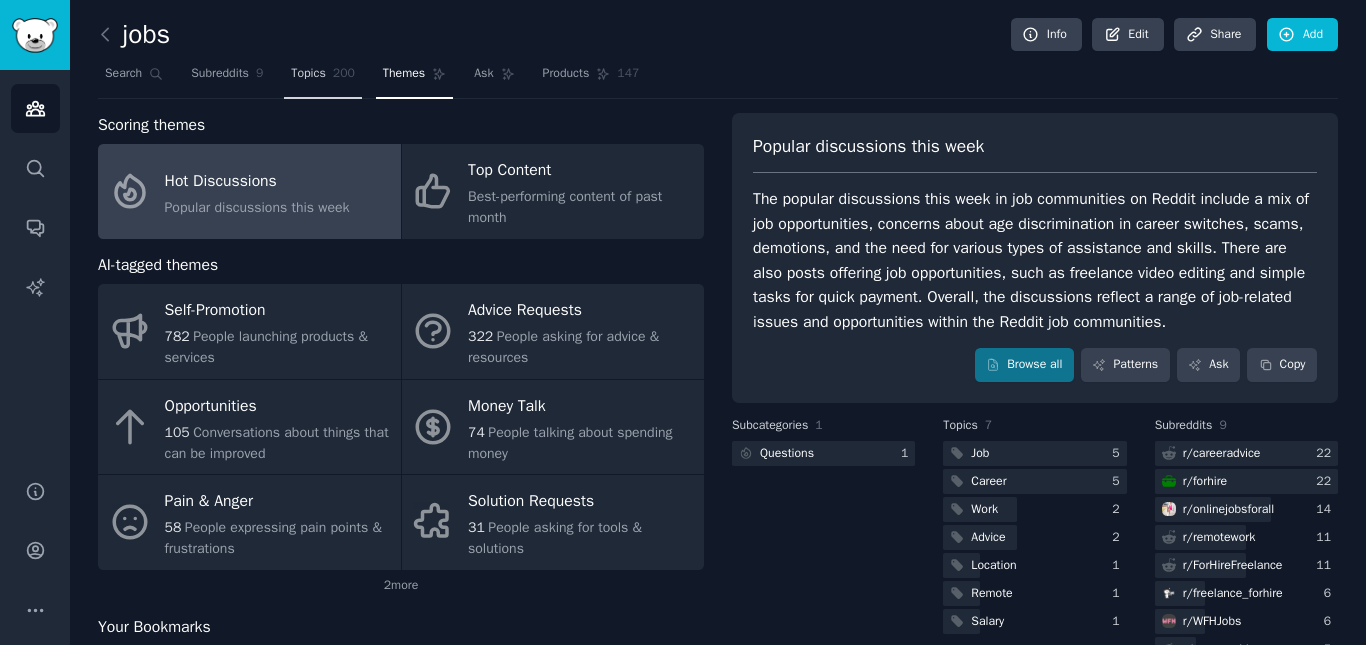 click on "Topics" at bounding box center (308, 74) 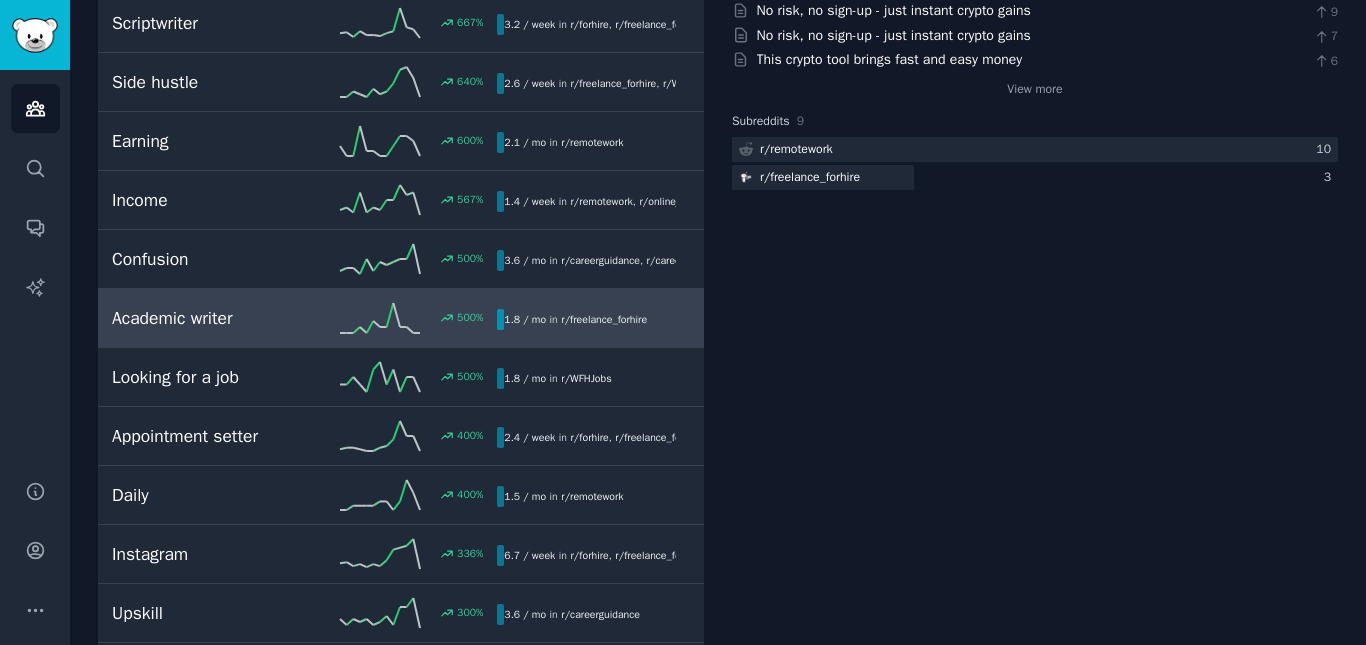 scroll, scrollTop: 400, scrollLeft: 0, axis: vertical 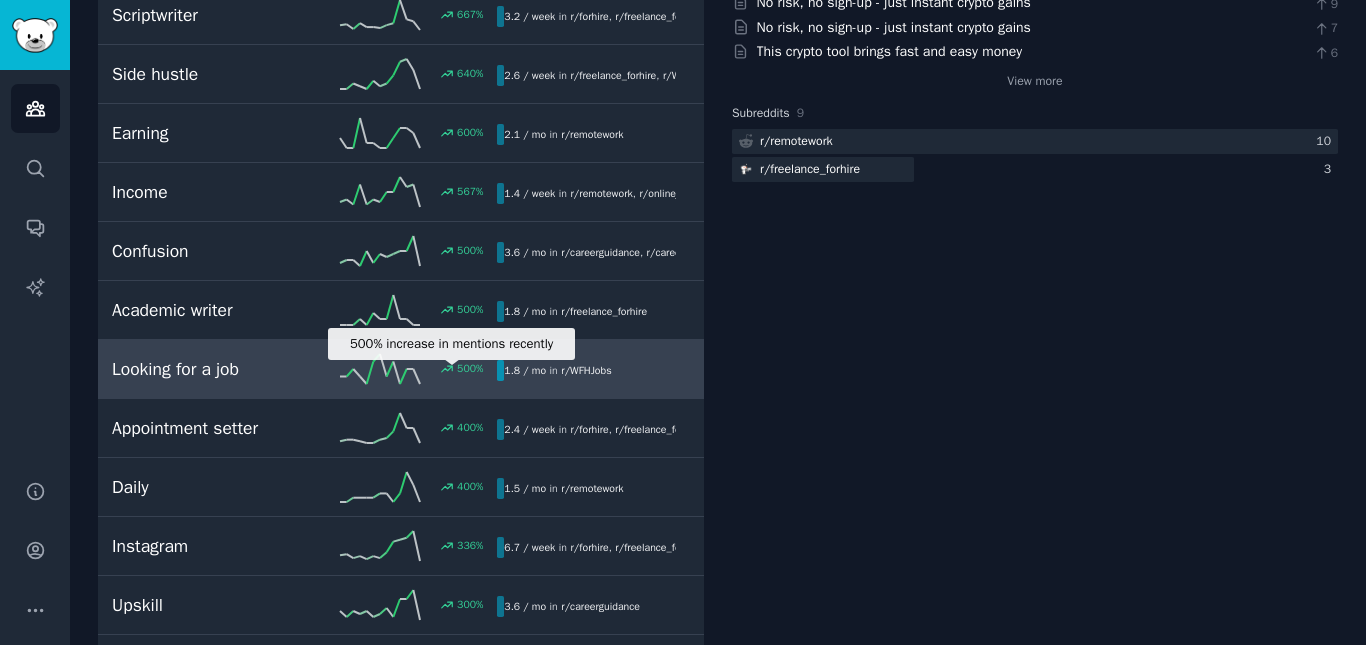 click 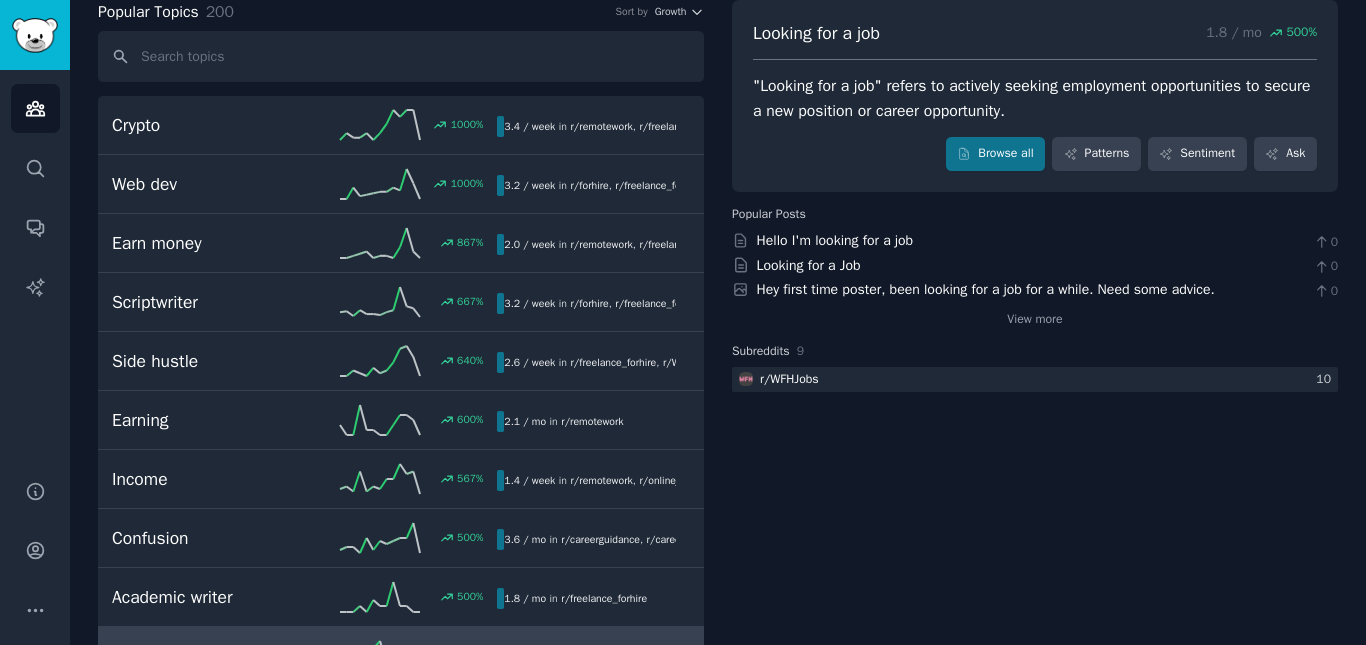 scroll, scrollTop: 13, scrollLeft: 0, axis: vertical 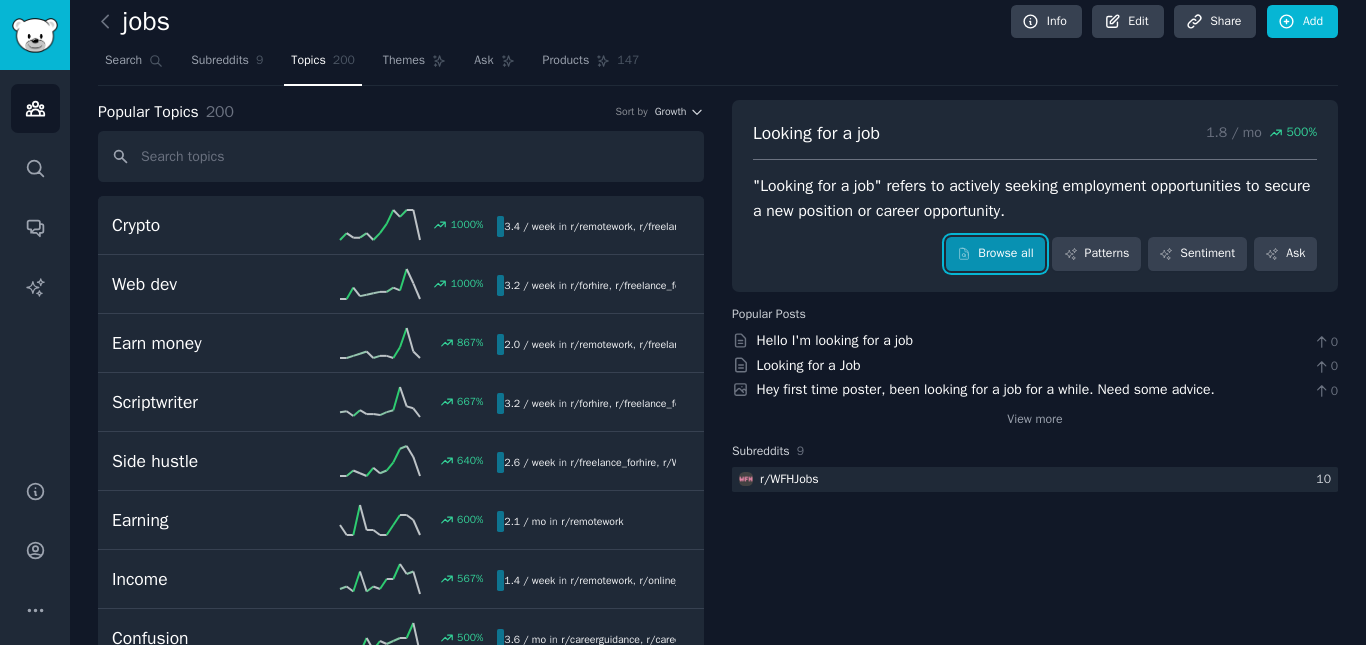 click on "Browse all" at bounding box center [995, 254] 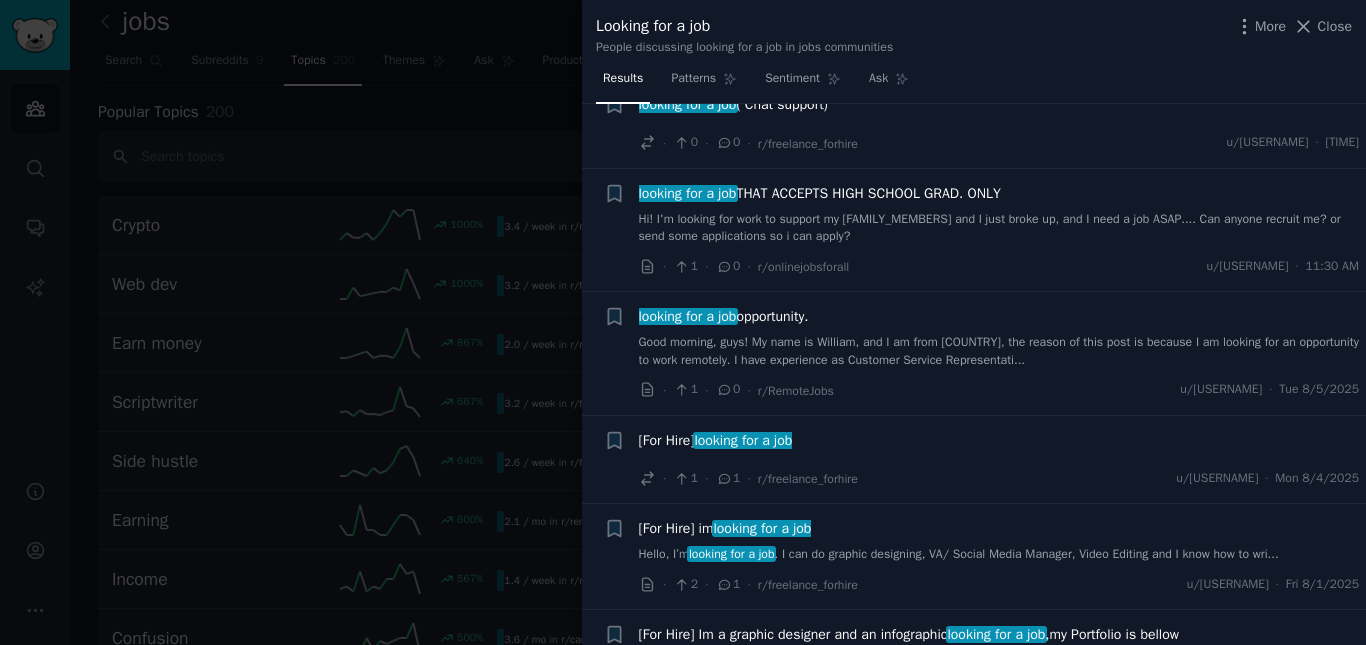 scroll, scrollTop: 0, scrollLeft: 0, axis: both 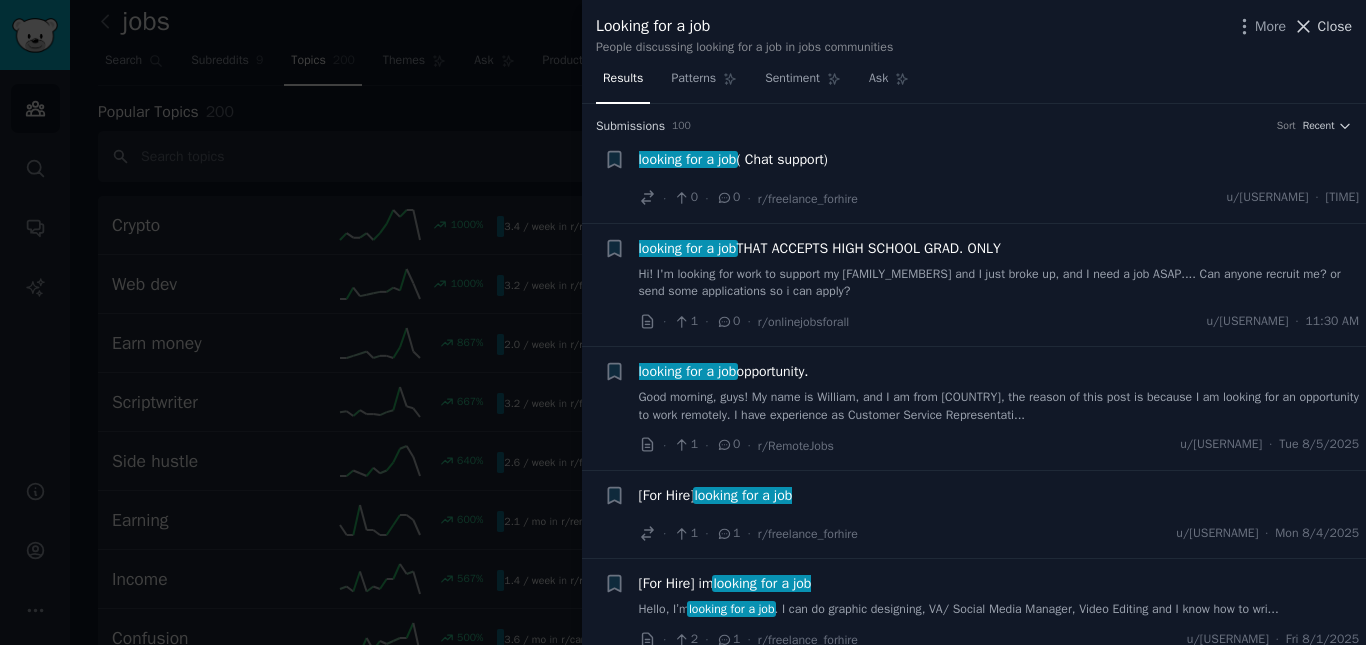 click on "Close" at bounding box center (1335, 26) 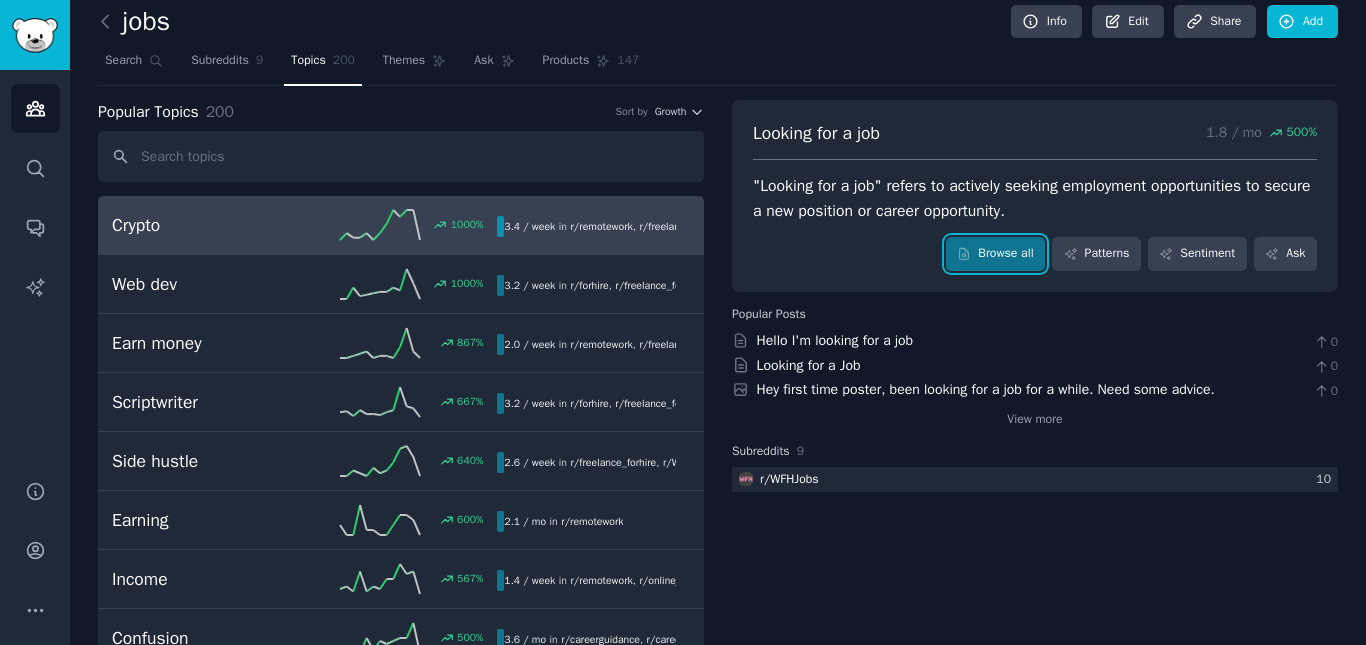 scroll, scrollTop: 0, scrollLeft: 0, axis: both 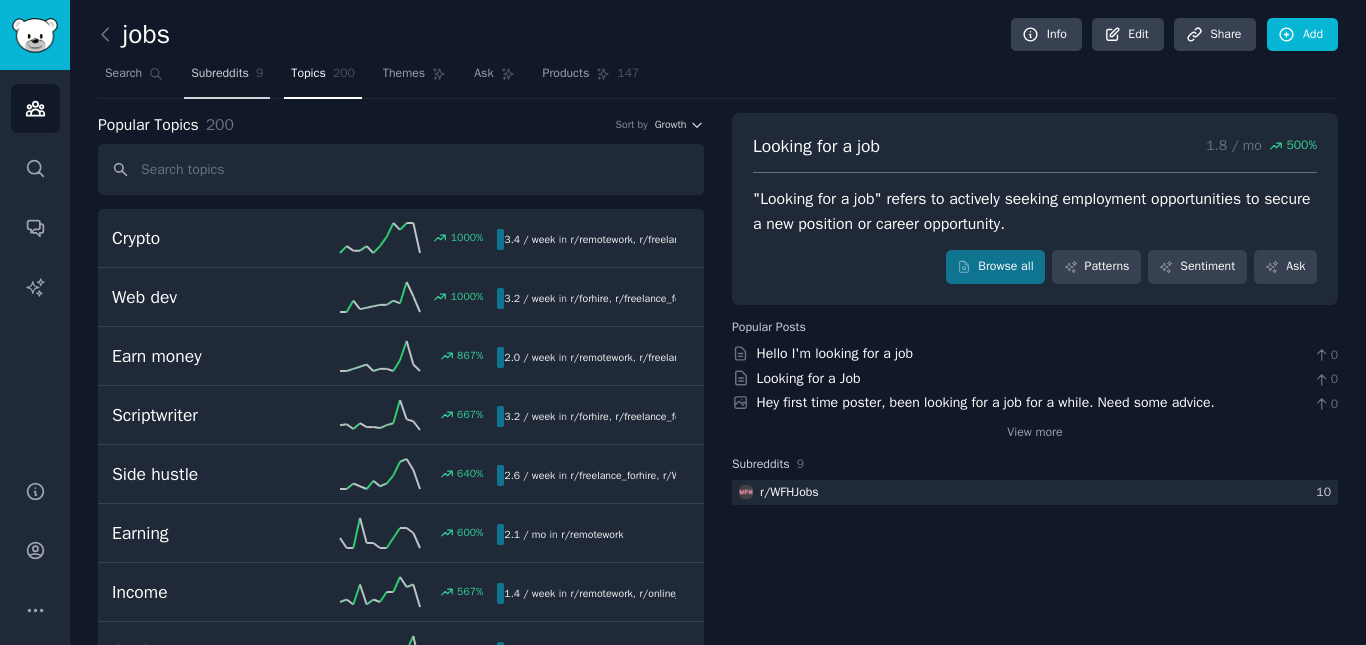 click on "Subreddits" at bounding box center (220, 74) 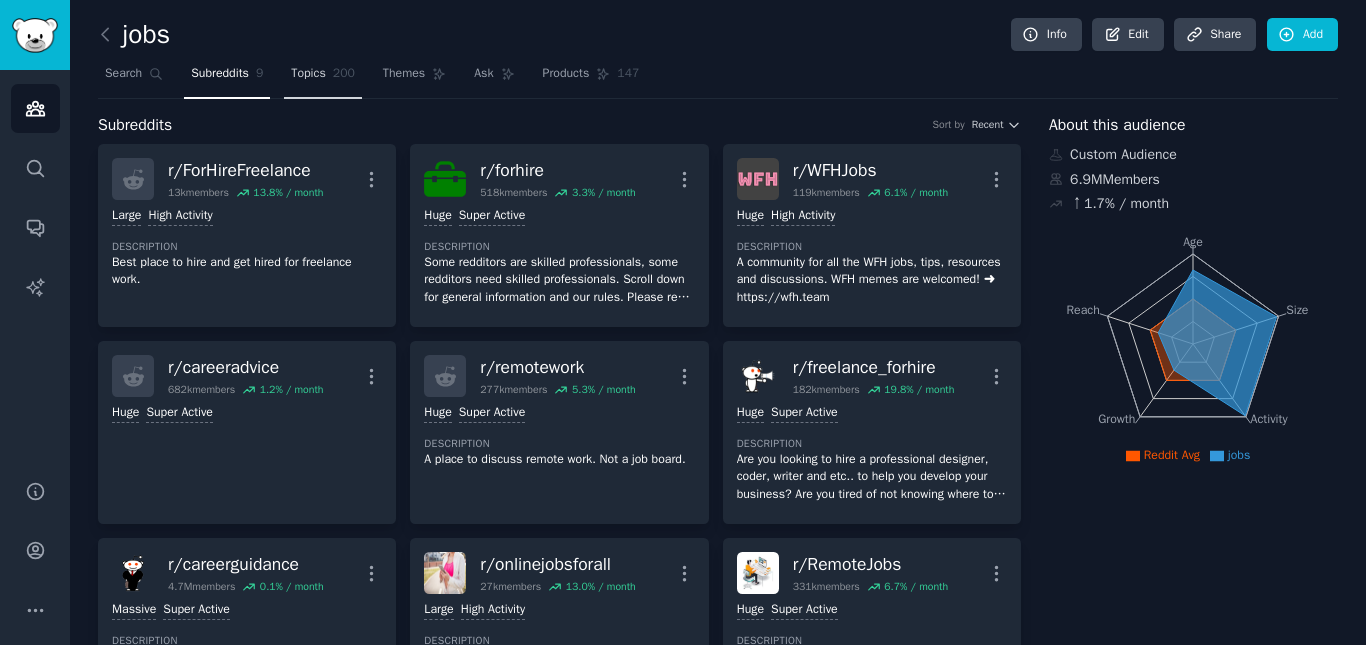 click on "Topics 200" at bounding box center (323, 78) 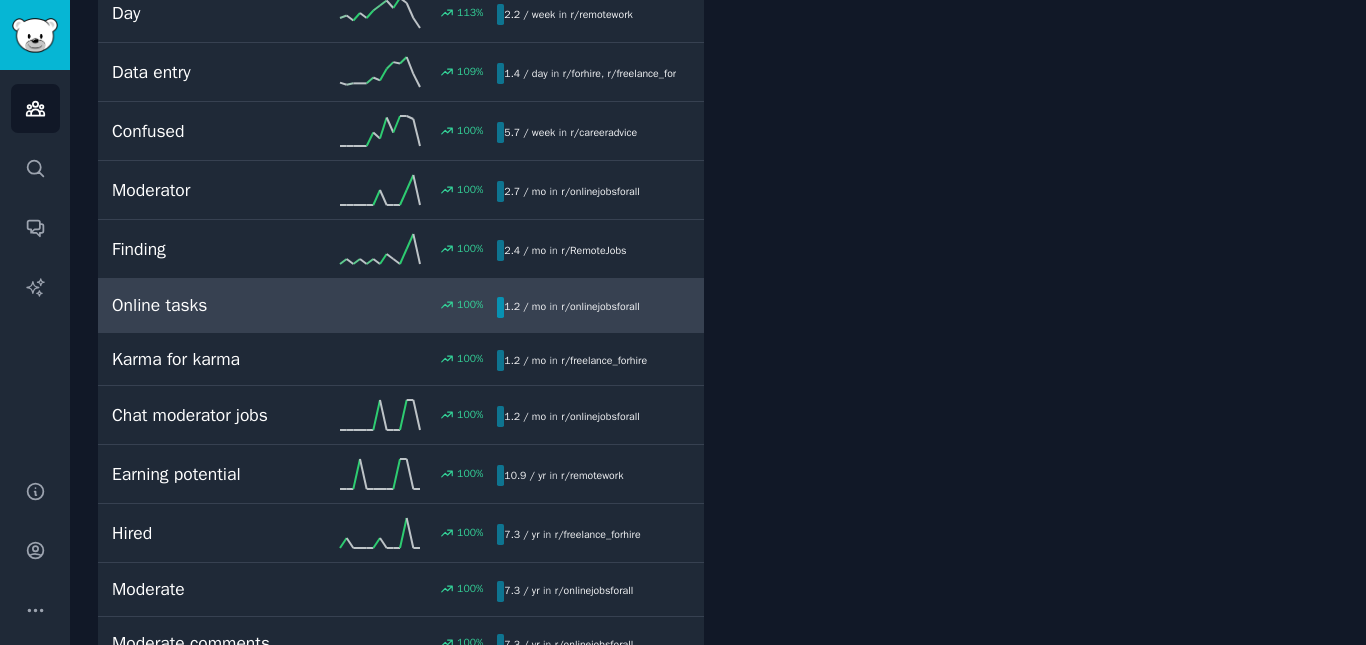 scroll, scrollTop: 1800, scrollLeft: 0, axis: vertical 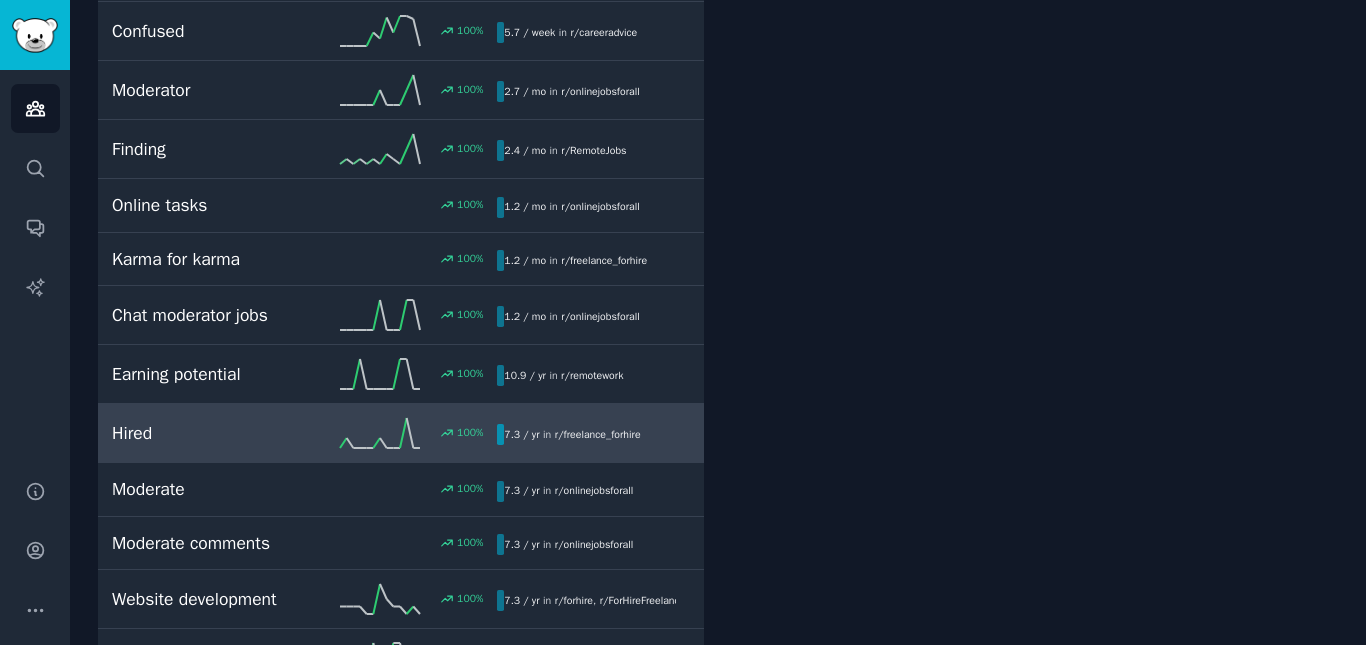 click on "7.3 / yr  in    r/ freelance_forhire" at bounding box center (572, 434) 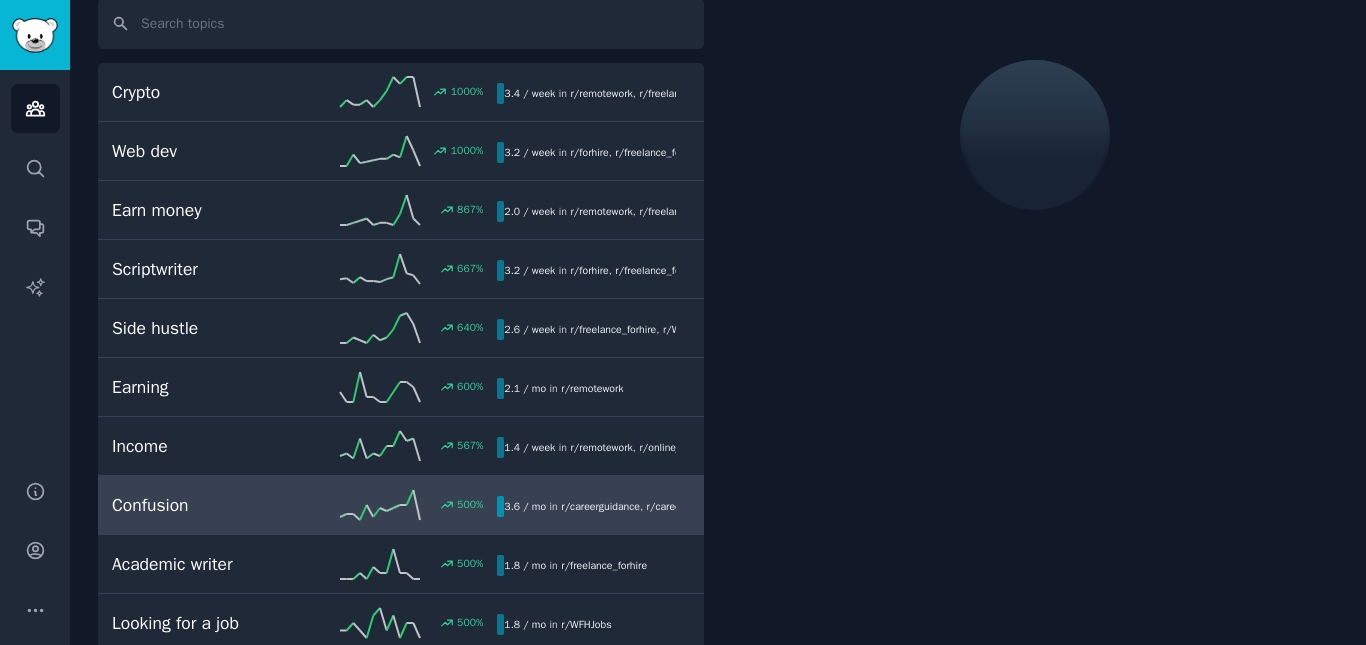 scroll, scrollTop: 113, scrollLeft: 0, axis: vertical 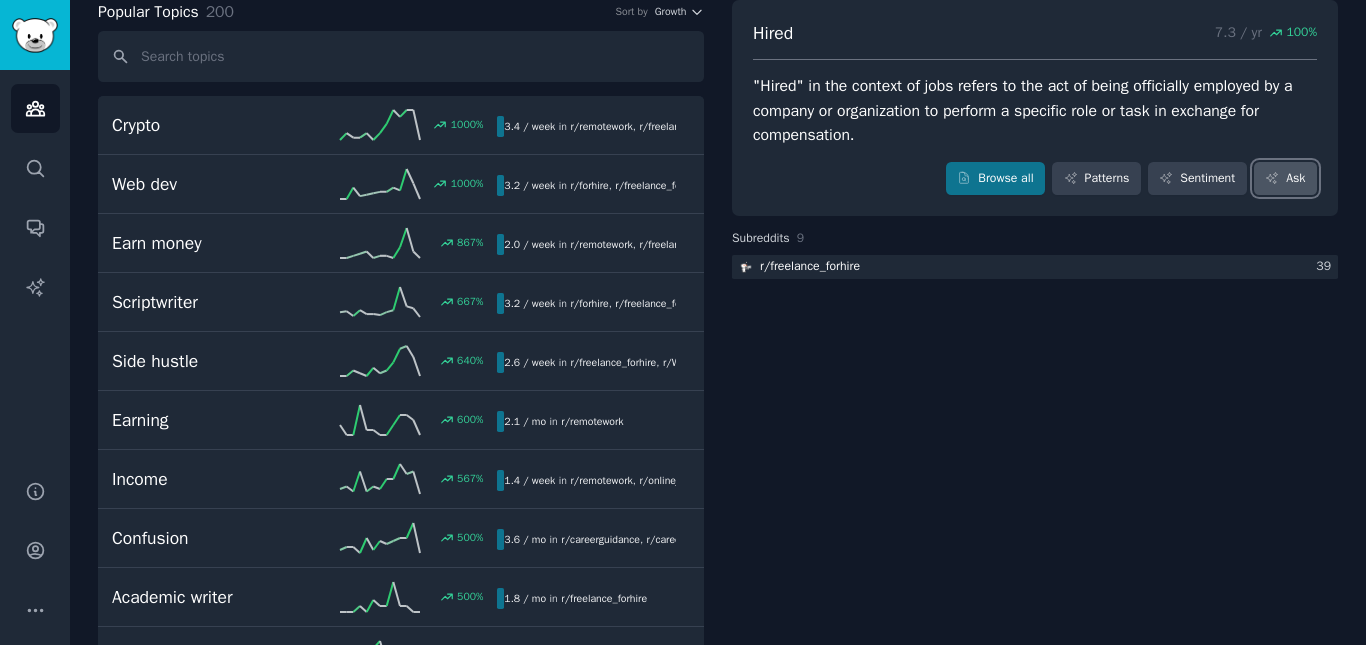 click on "Ask" at bounding box center (1285, 179) 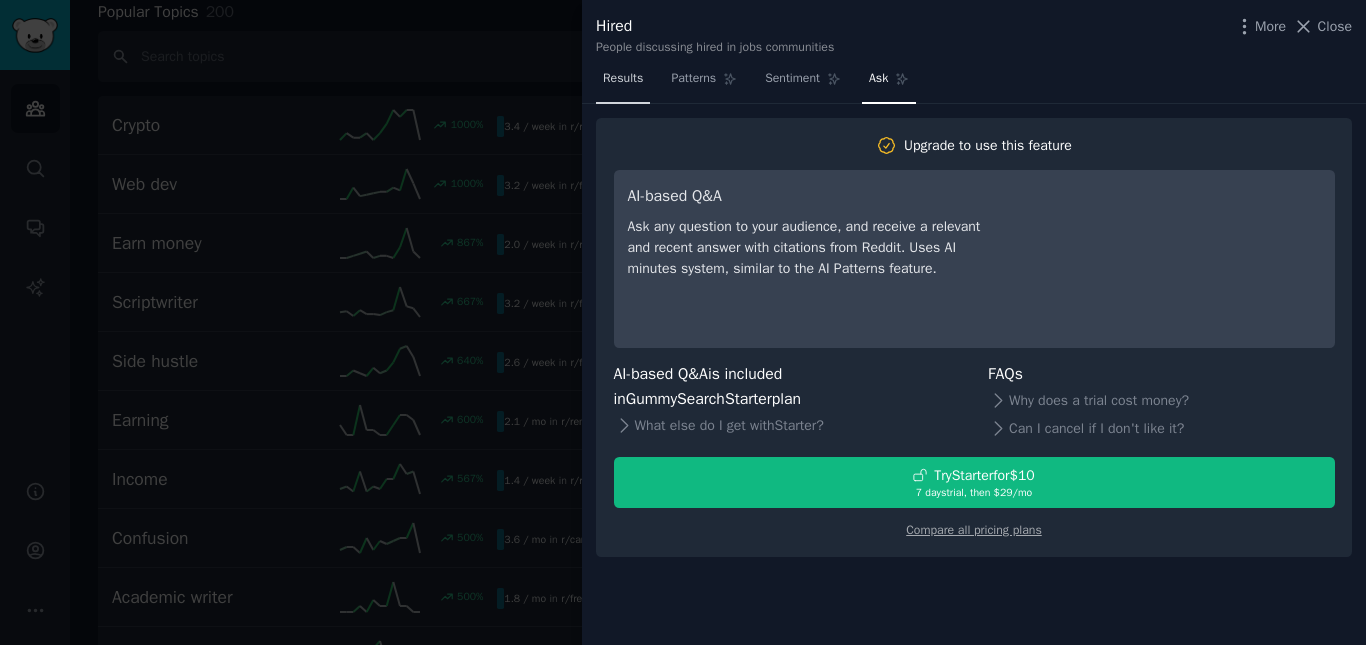 click on "Results" at bounding box center [623, 79] 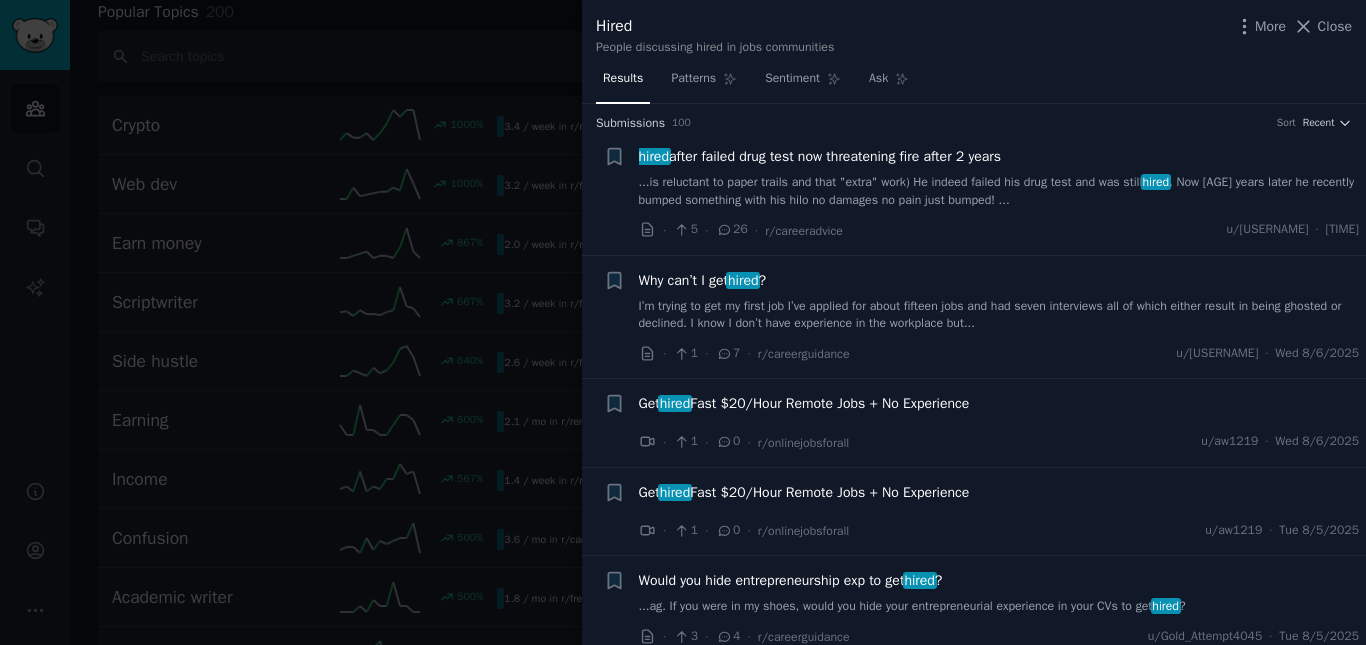 scroll, scrollTop: 0, scrollLeft: 0, axis: both 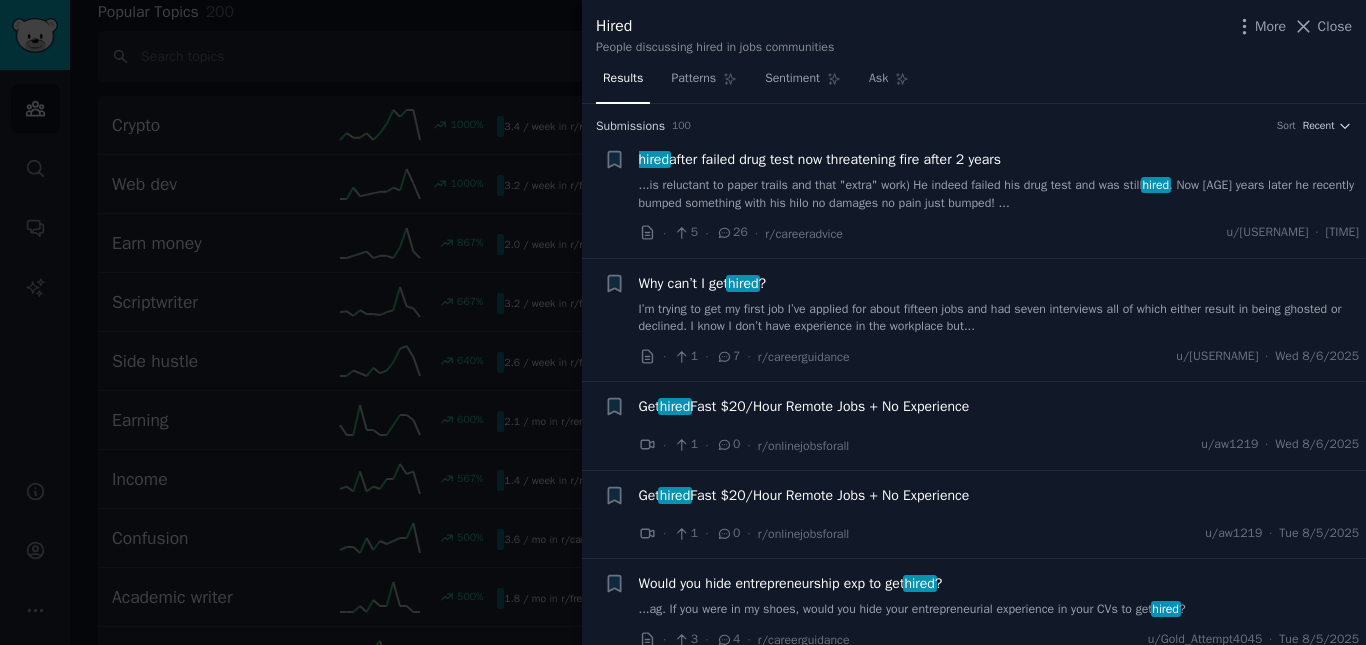 click on "Close" at bounding box center [1335, 26] 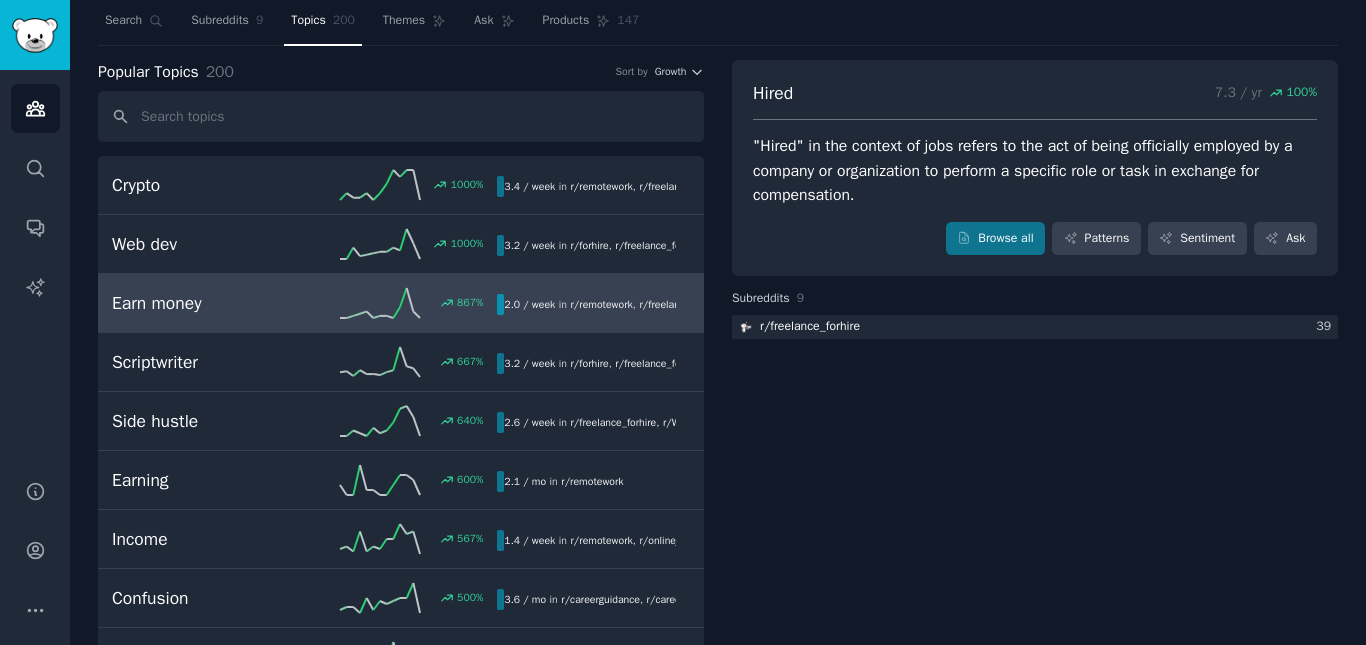 scroll, scrollTop: 0, scrollLeft: 0, axis: both 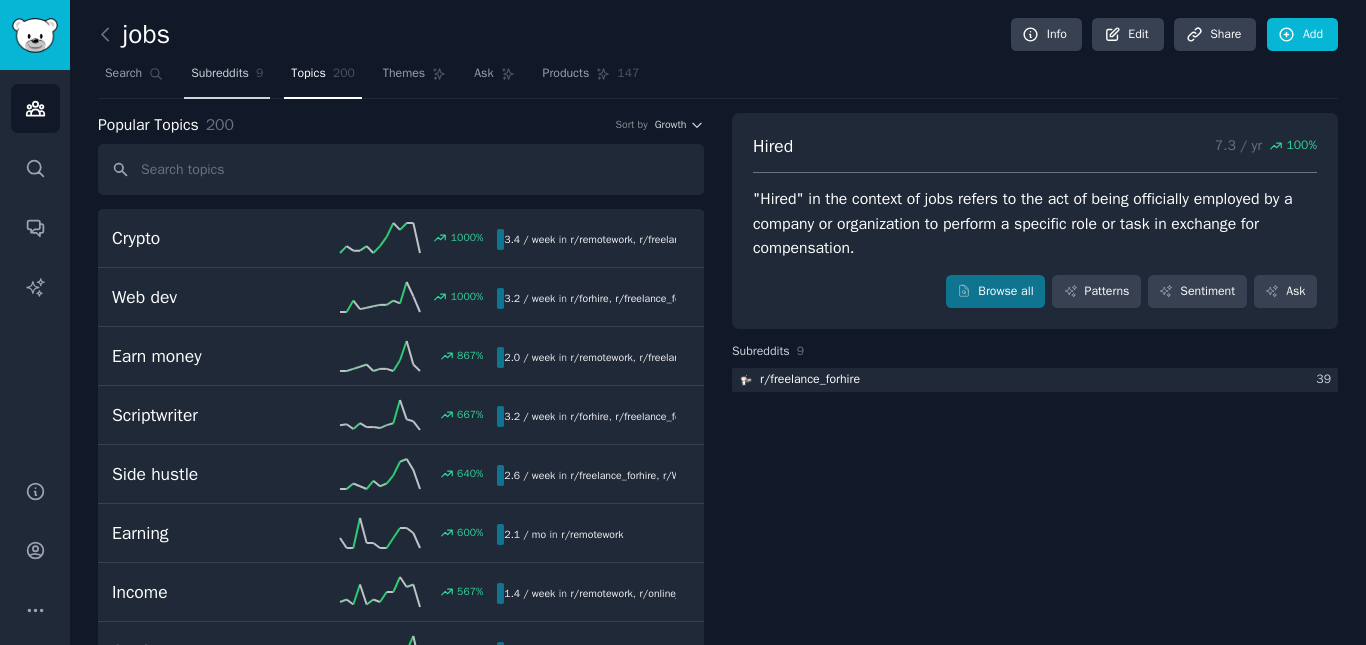 click on "Subreddits" at bounding box center [220, 74] 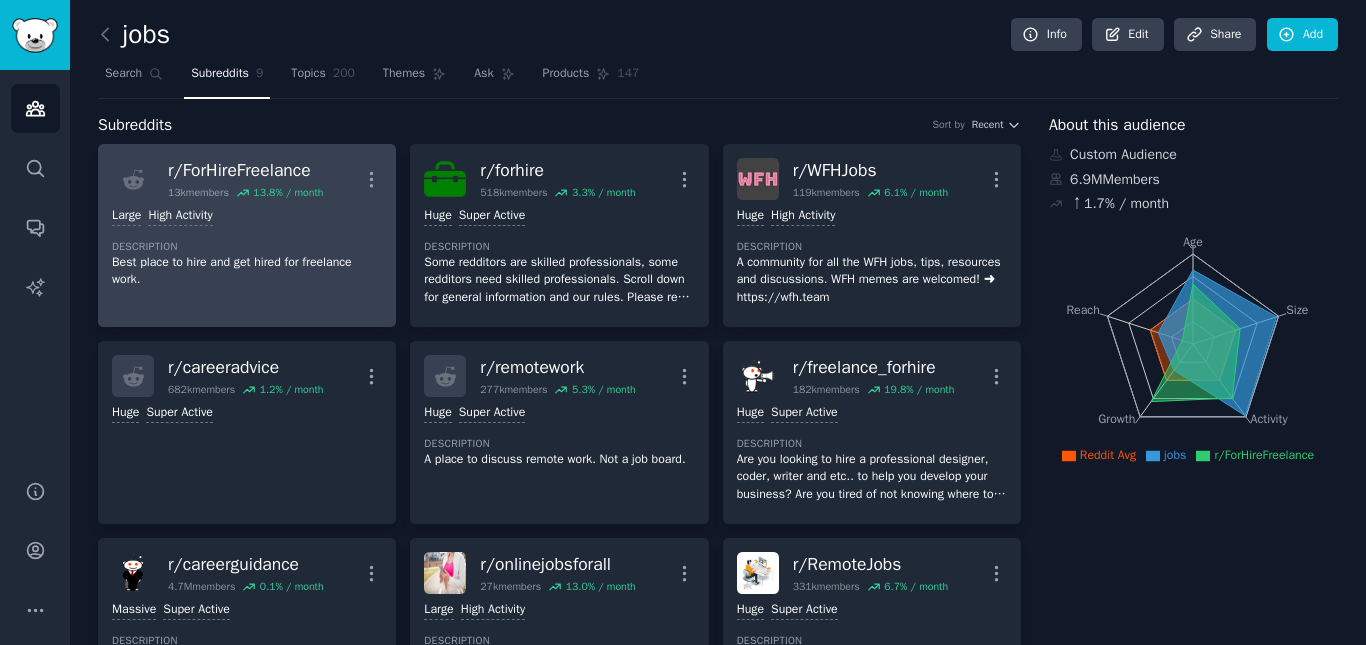 click on "Large High Activity Description Best place to hire and get hired for freelance work." at bounding box center (247, 248) 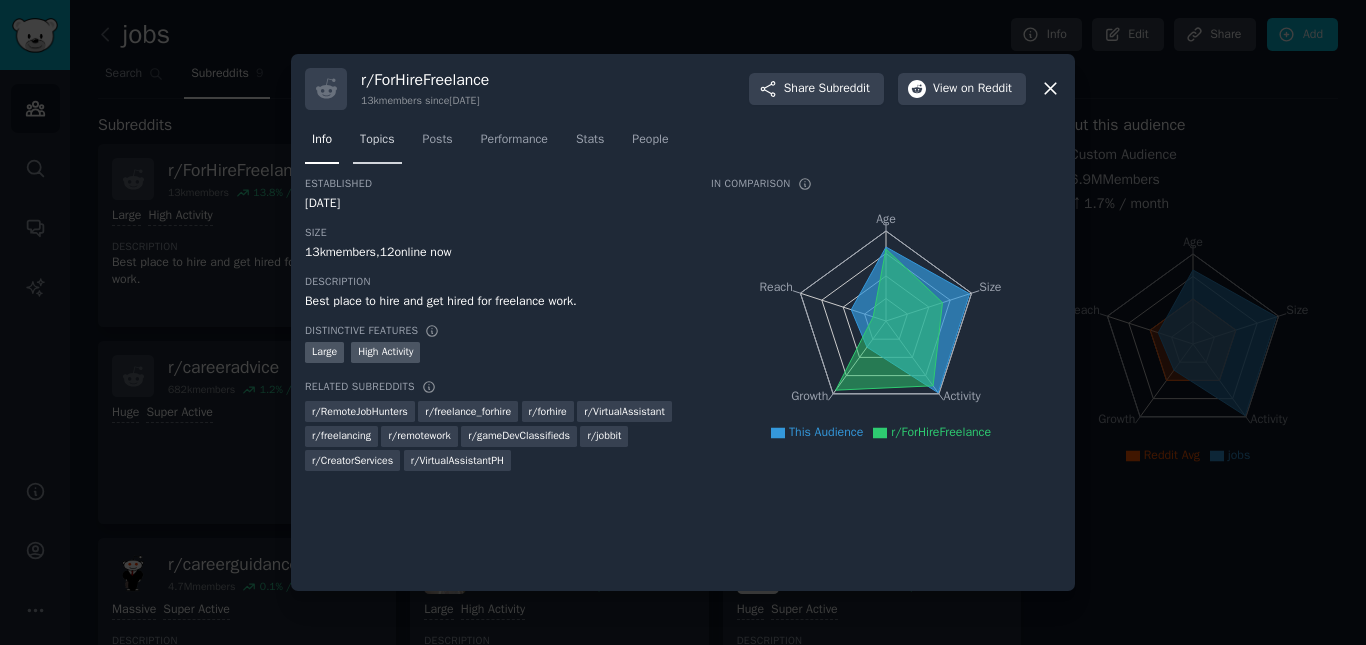 click on "Topics" at bounding box center (377, 140) 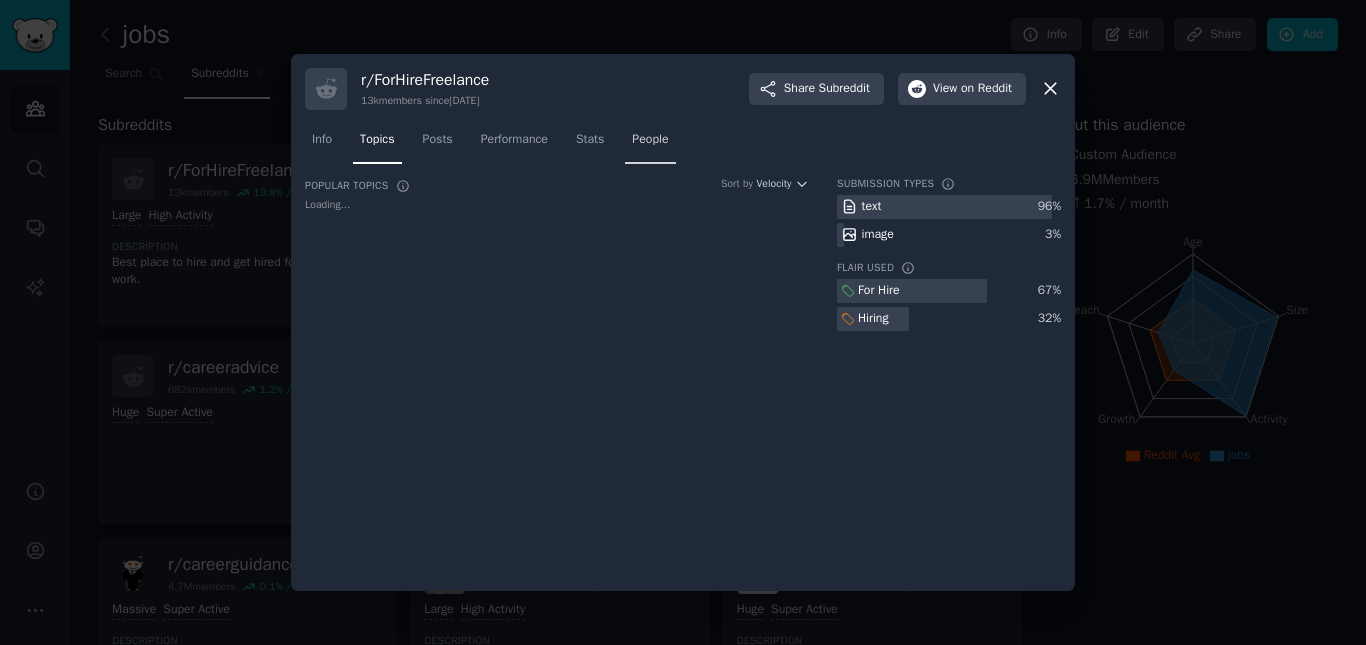 click on "People" at bounding box center (650, 140) 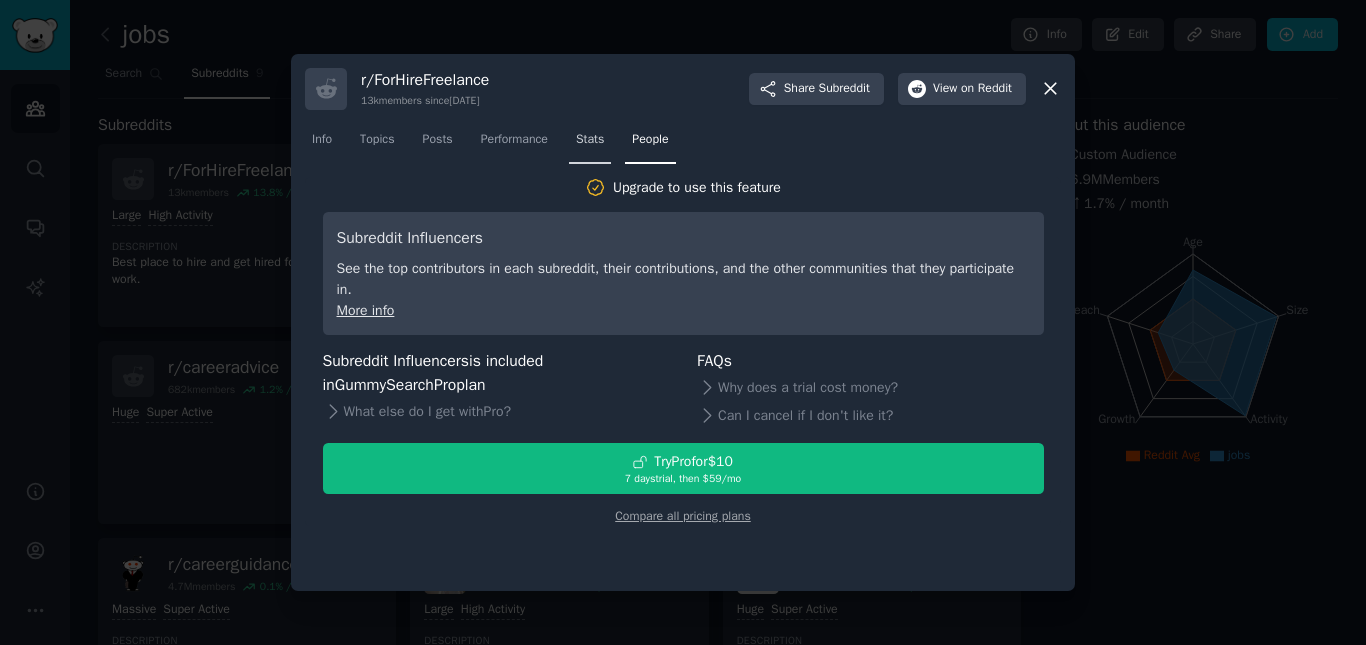 click on "Stats" at bounding box center (590, 140) 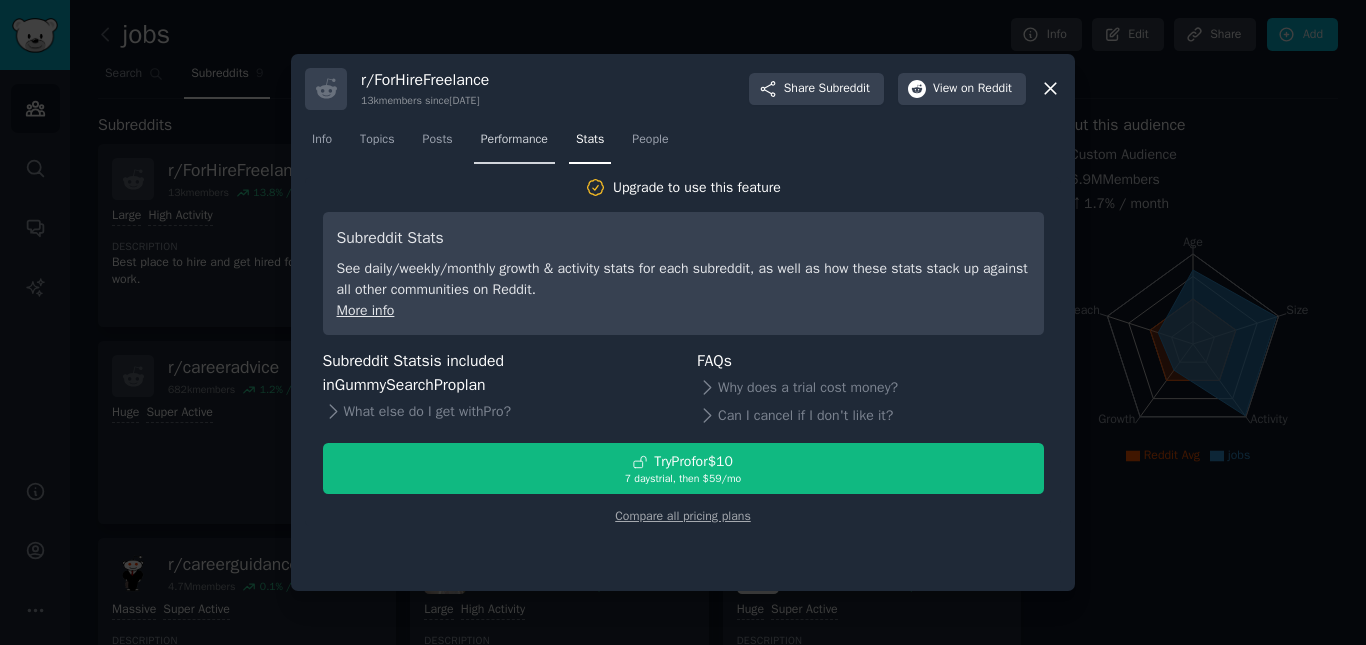 click on "Performance" at bounding box center (514, 140) 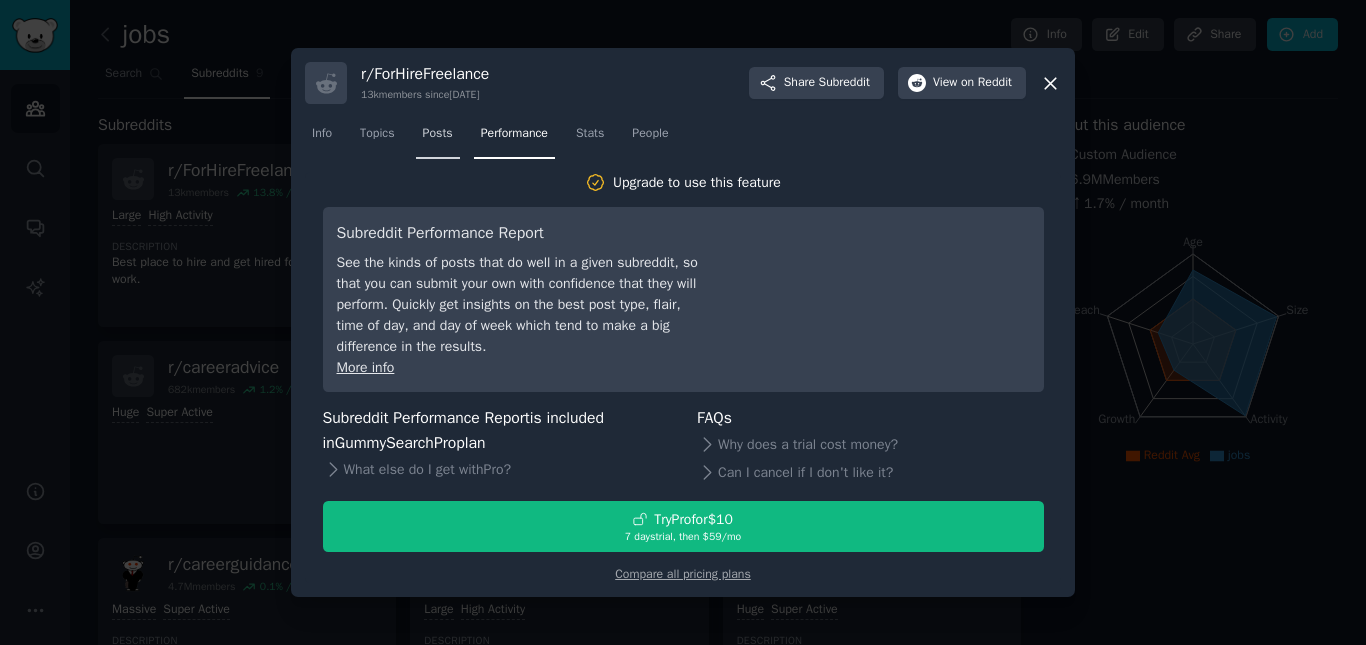 click on "Posts" at bounding box center (438, 134) 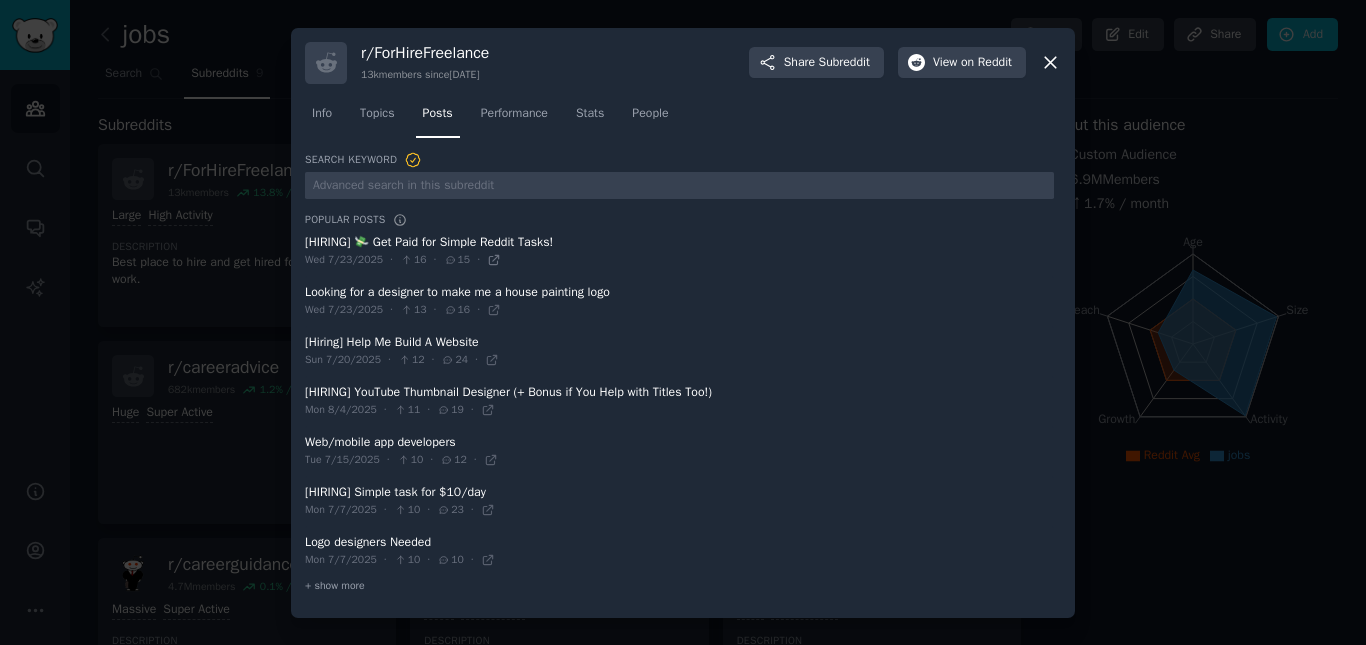 click 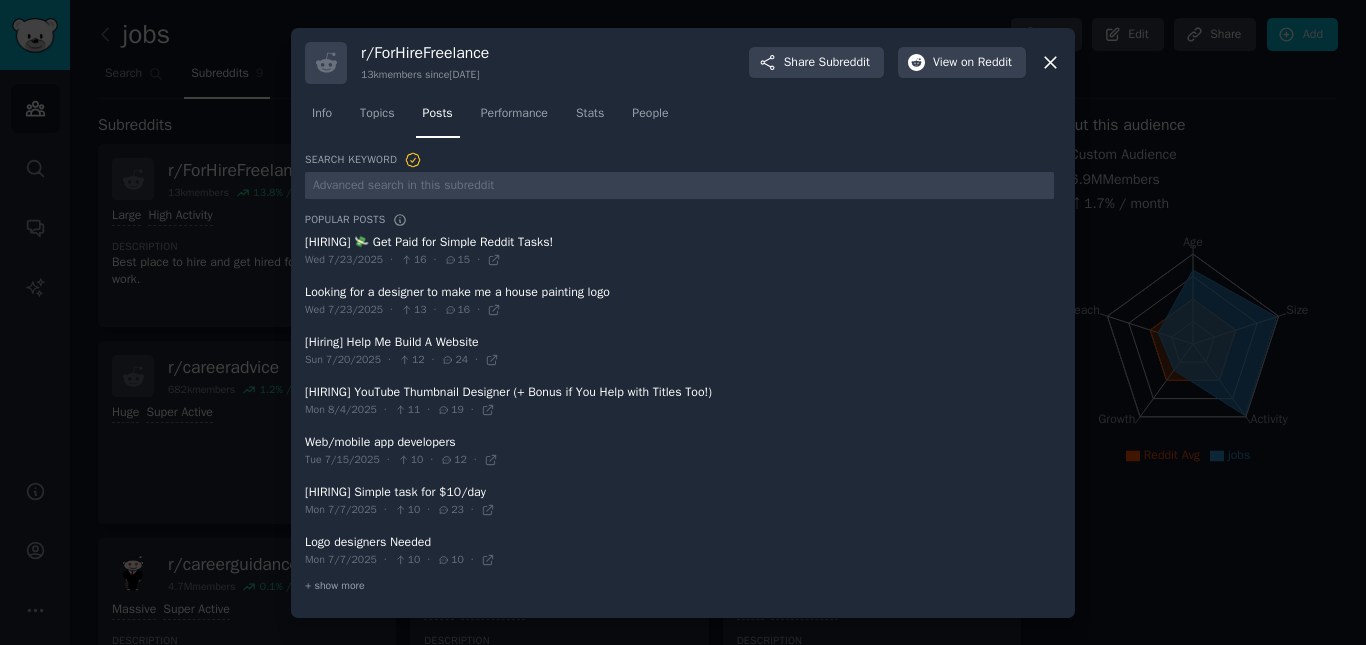 click 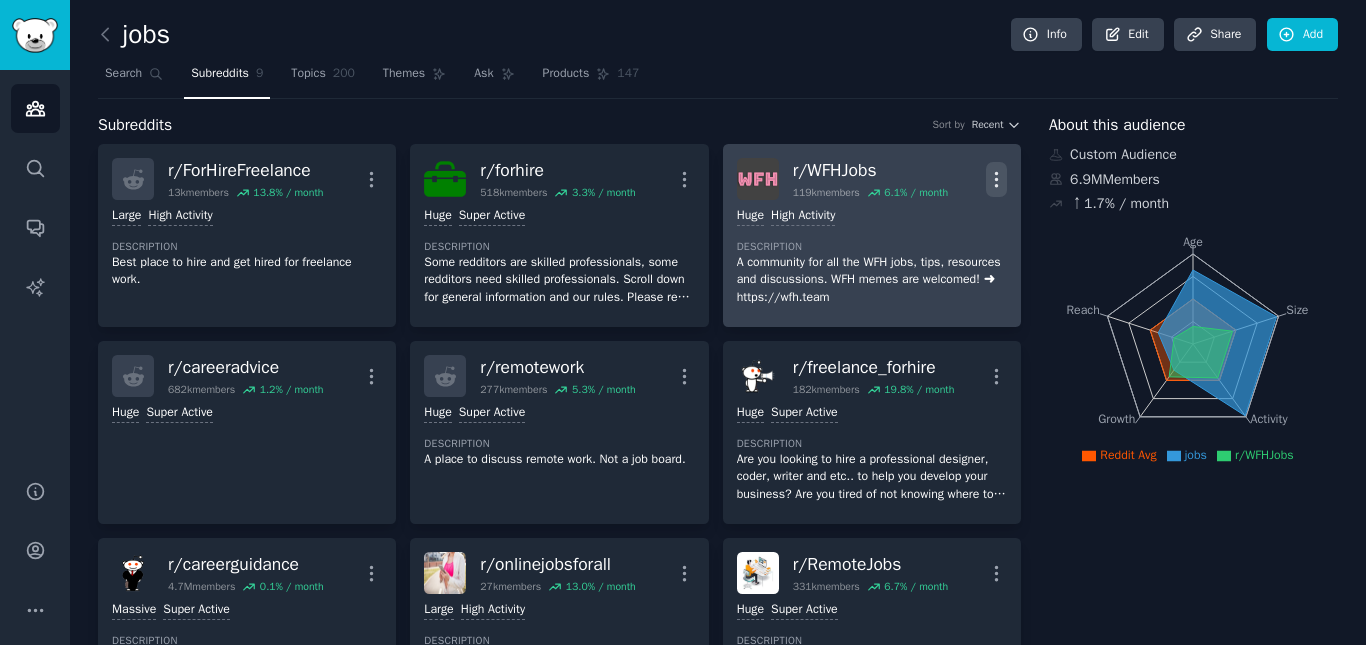 click 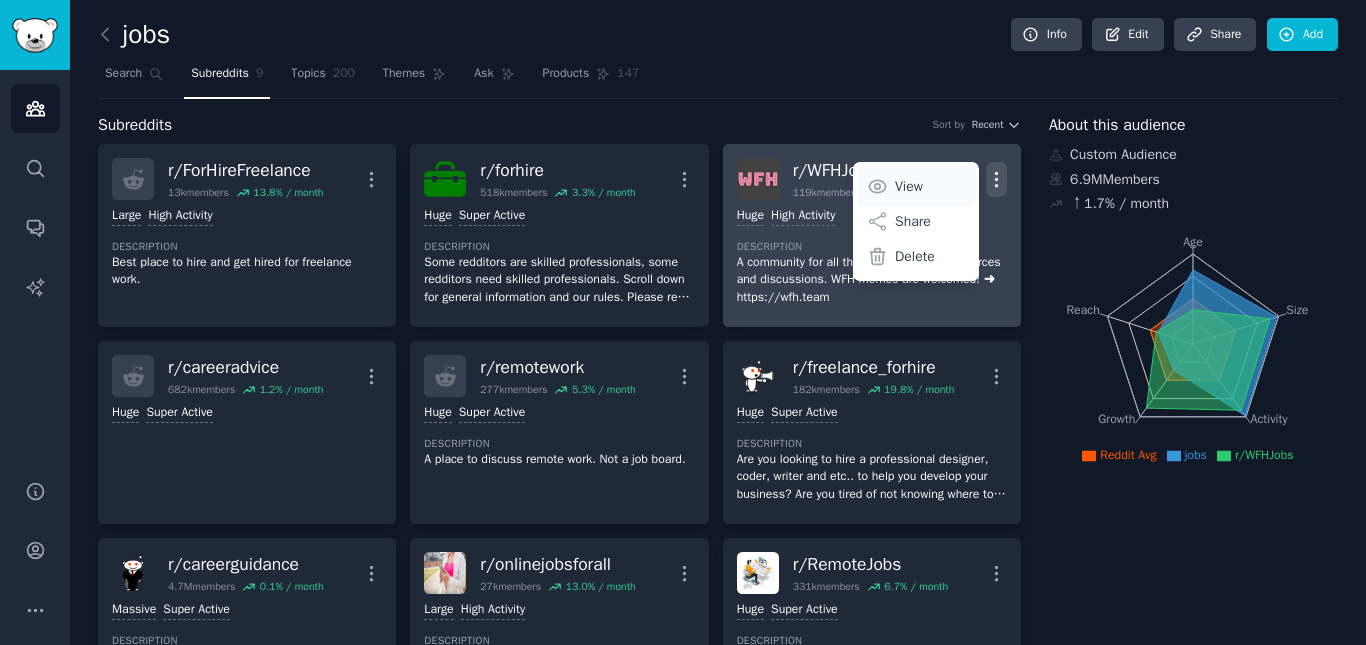 click on "View" at bounding box center (916, 186) 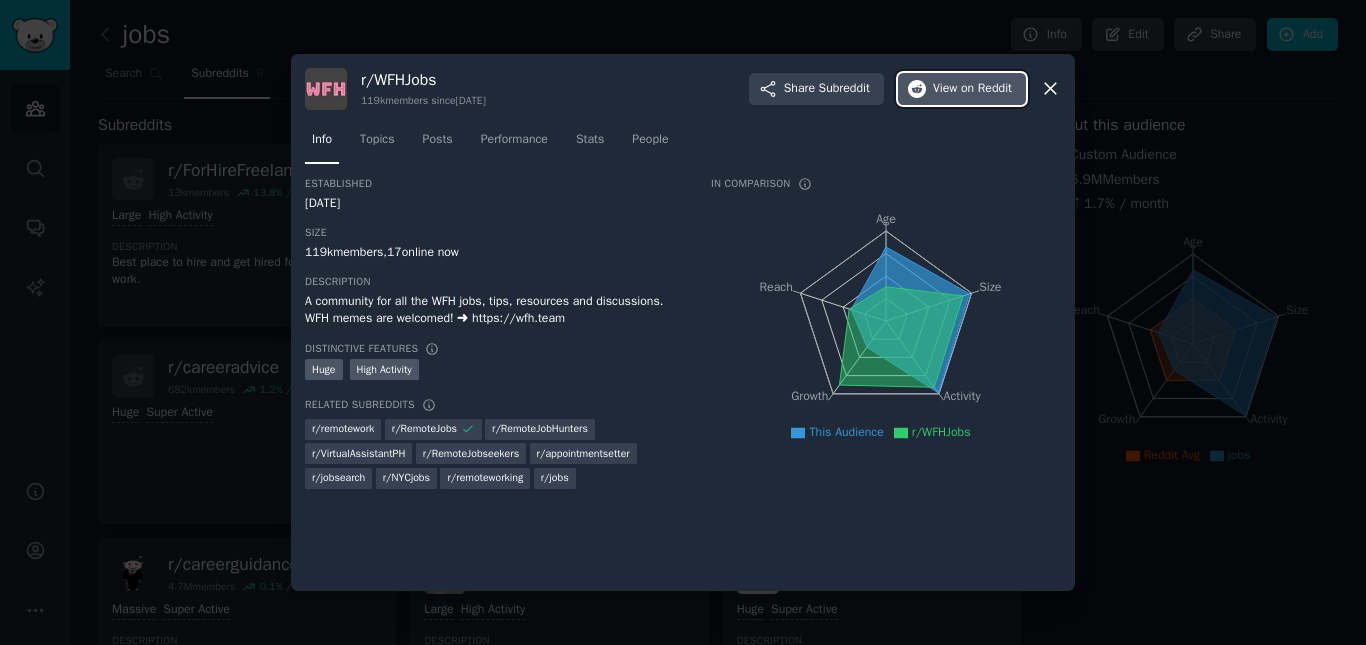 click on "on Reddit" at bounding box center (986, 89) 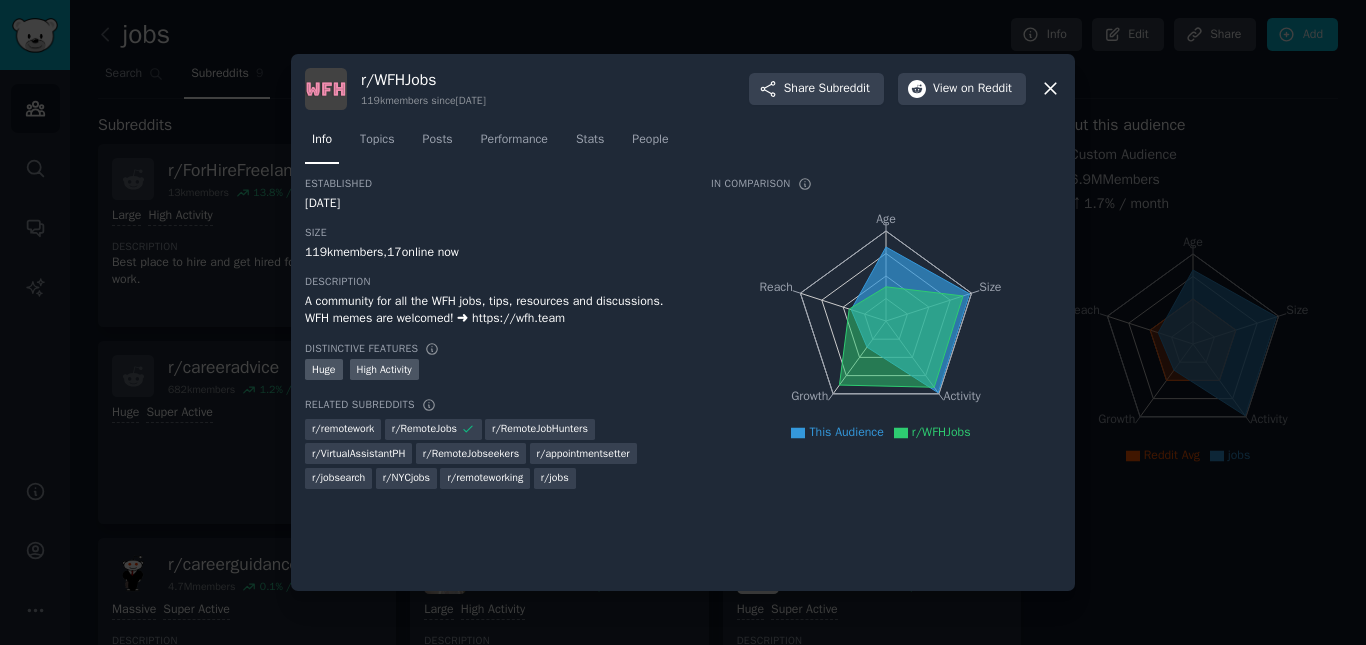 click 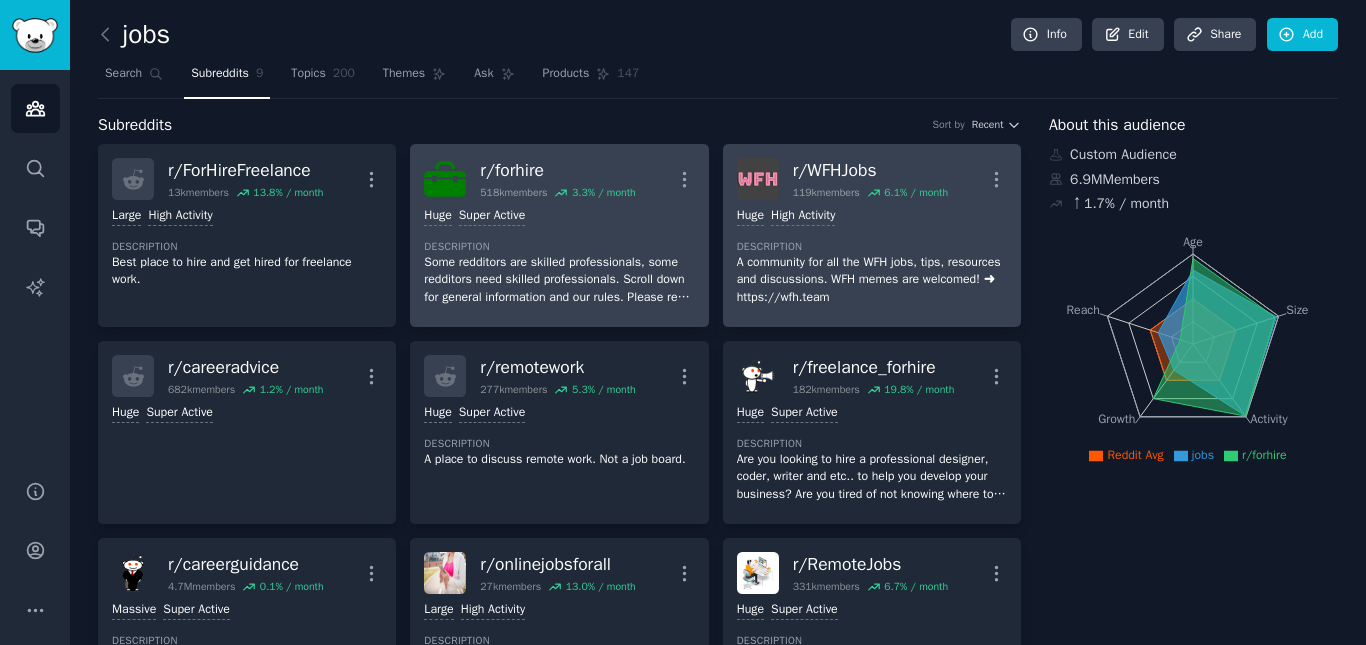 click on "r/ forhire" at bounding box center [557, 170] 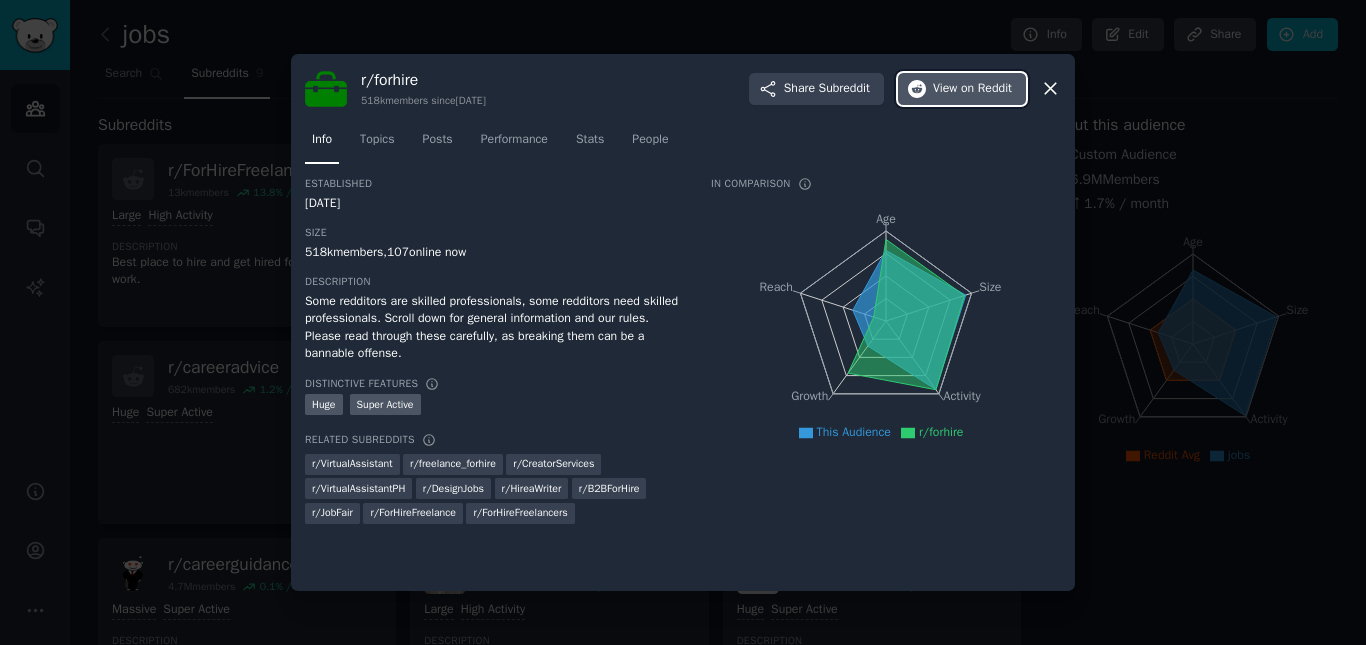 click on "on Reddit" at bounding box center [986, 89] 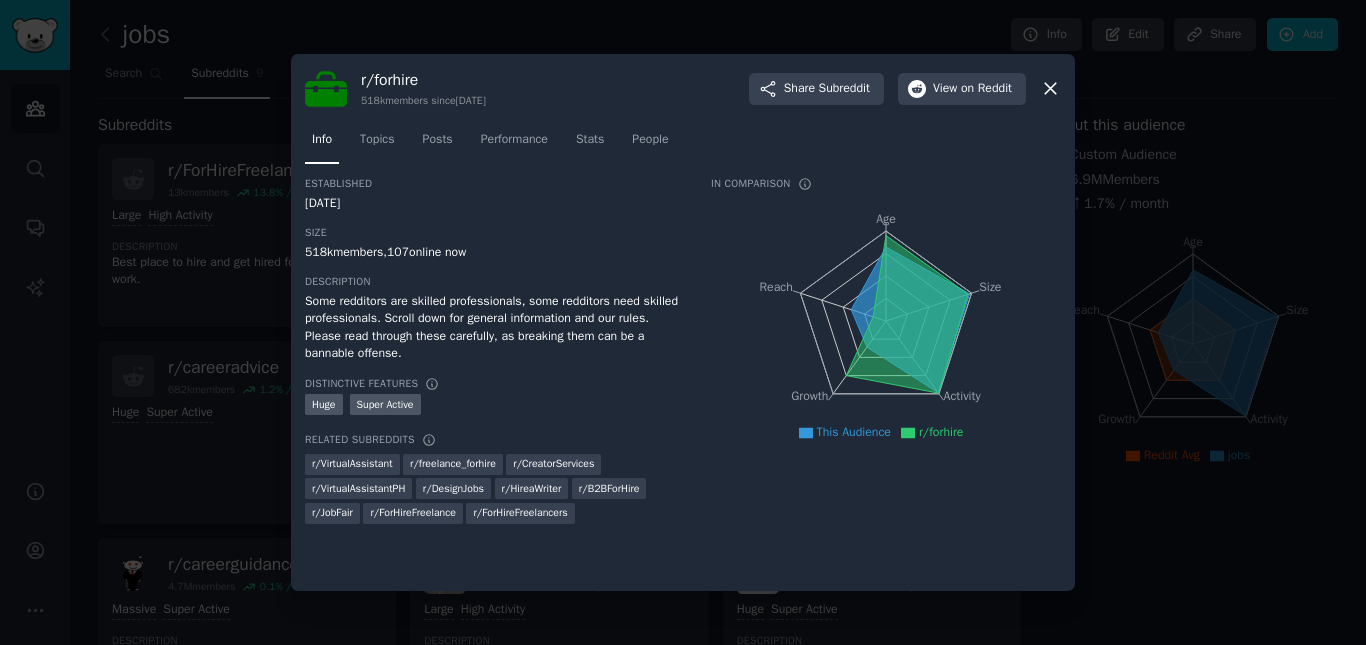 click 